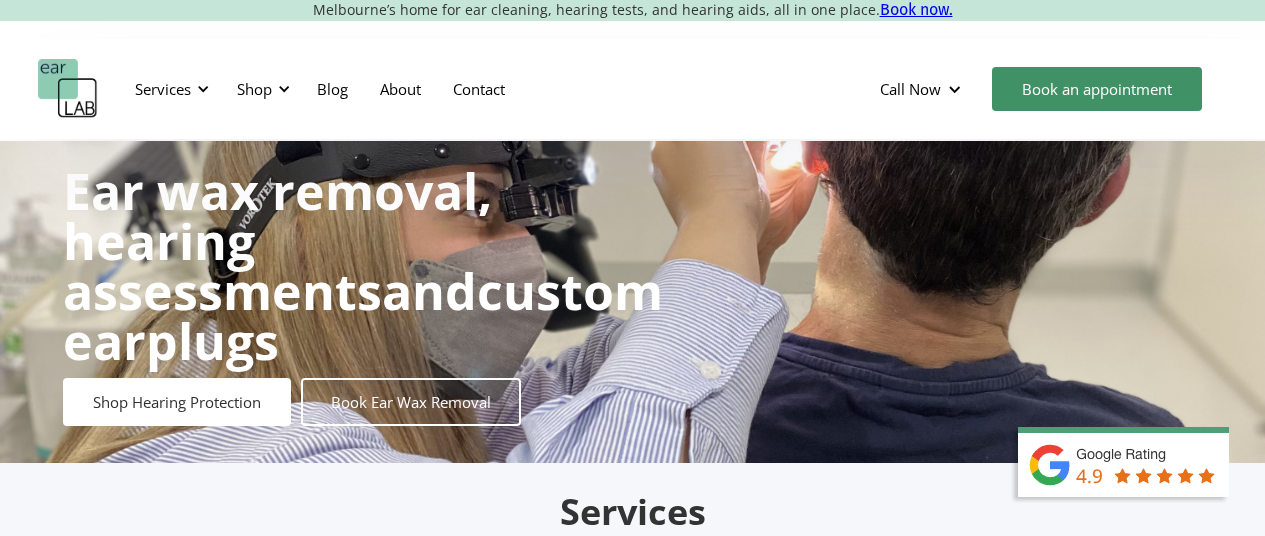 scroll, scrollTop: 0, scrollLeft: 0, axis: both 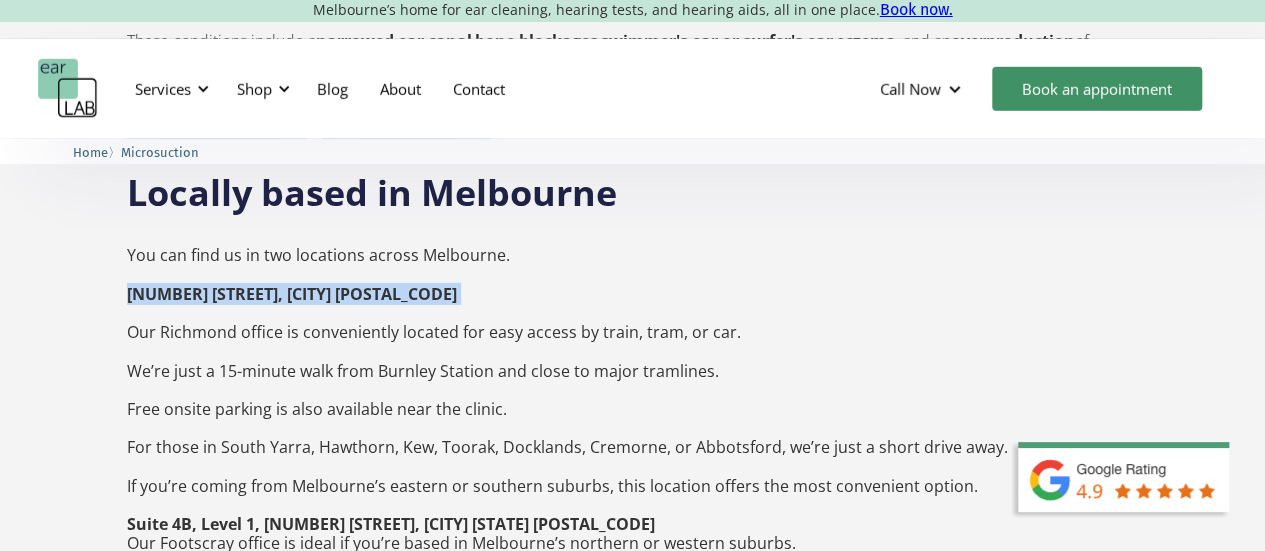 drag, startPoint x: 128, startPoint y: 277, endPoint x: 373, endPoint y: 295, distance: 245.66034 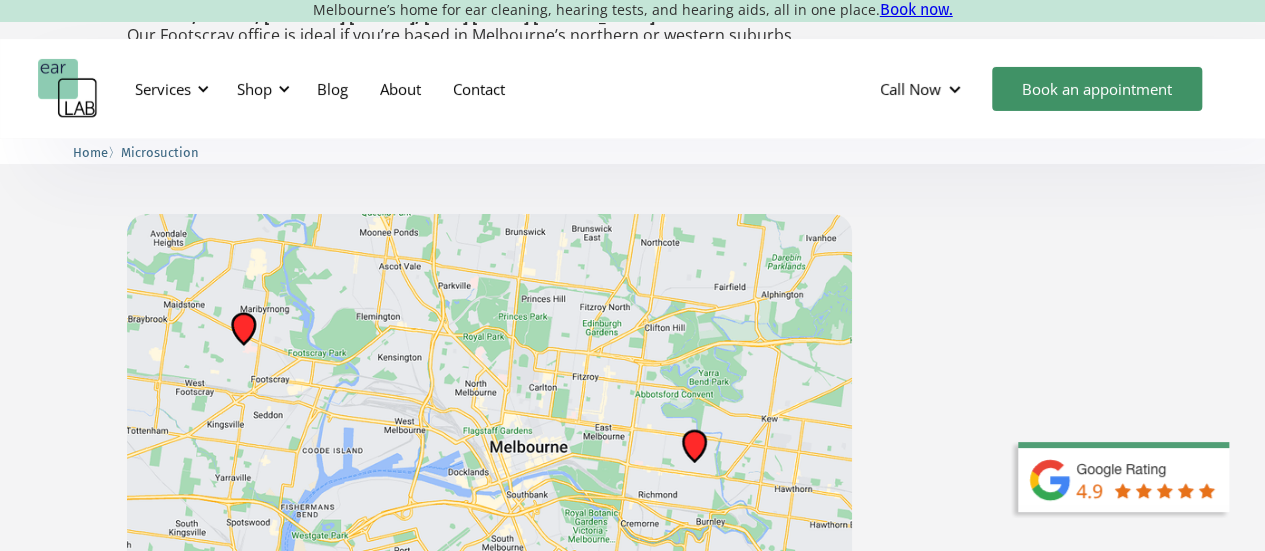 scroll, scrollTop: 3600, scrollLeft: 0, axis: vertical 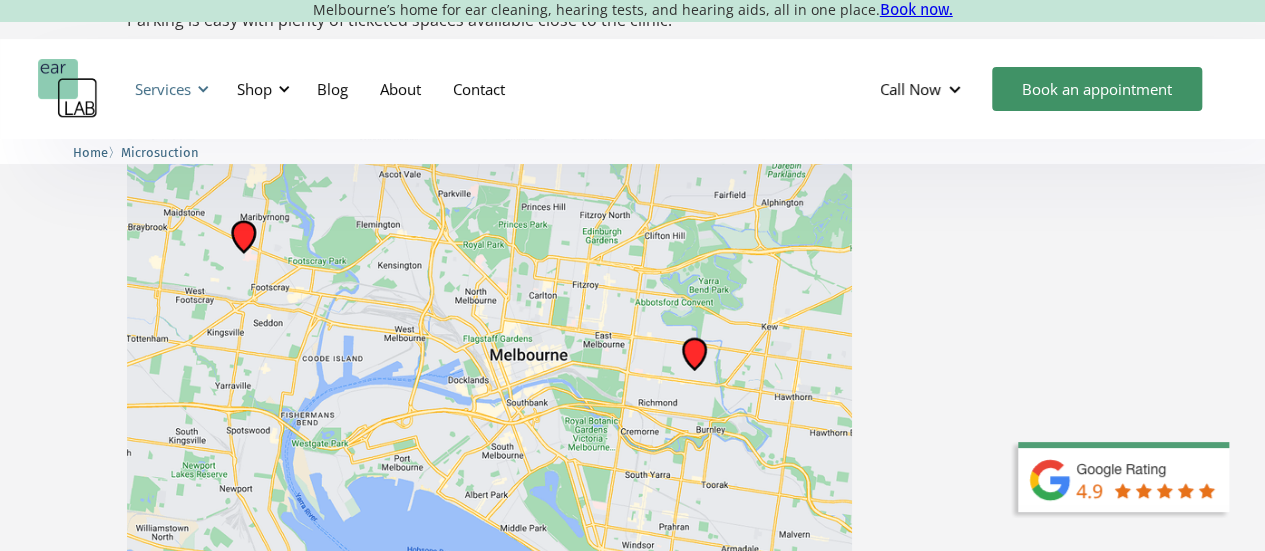 click on "Services" at bounding box center [169, 89] 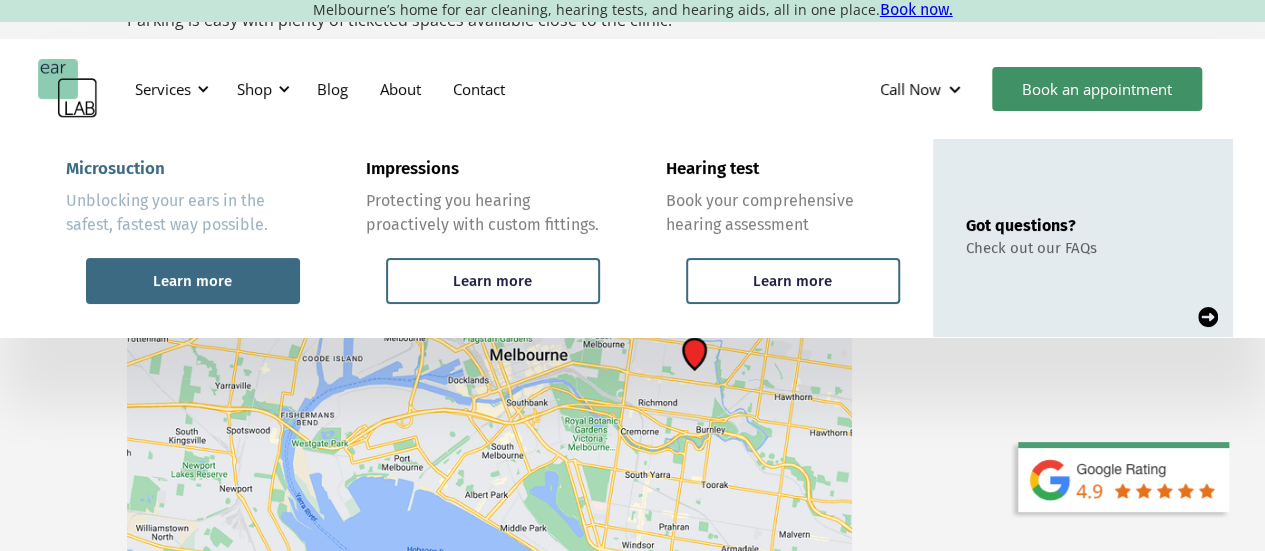 click on "Learn more" at bounding box center [193, 281] 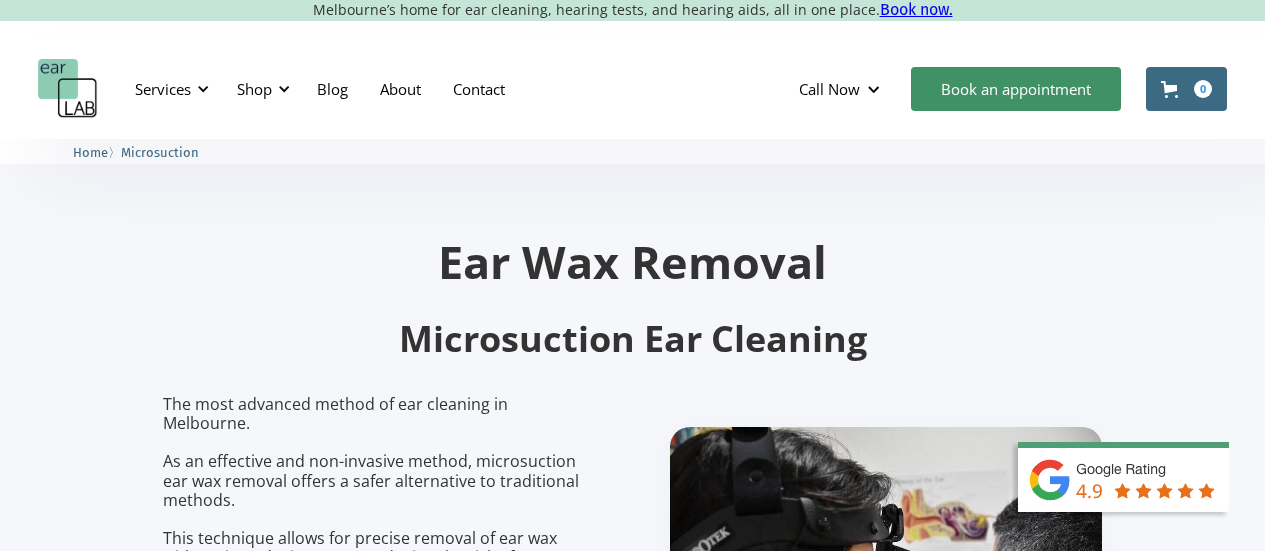 scroll, scrollTop: 0, scrollLeft: 0, axis: both 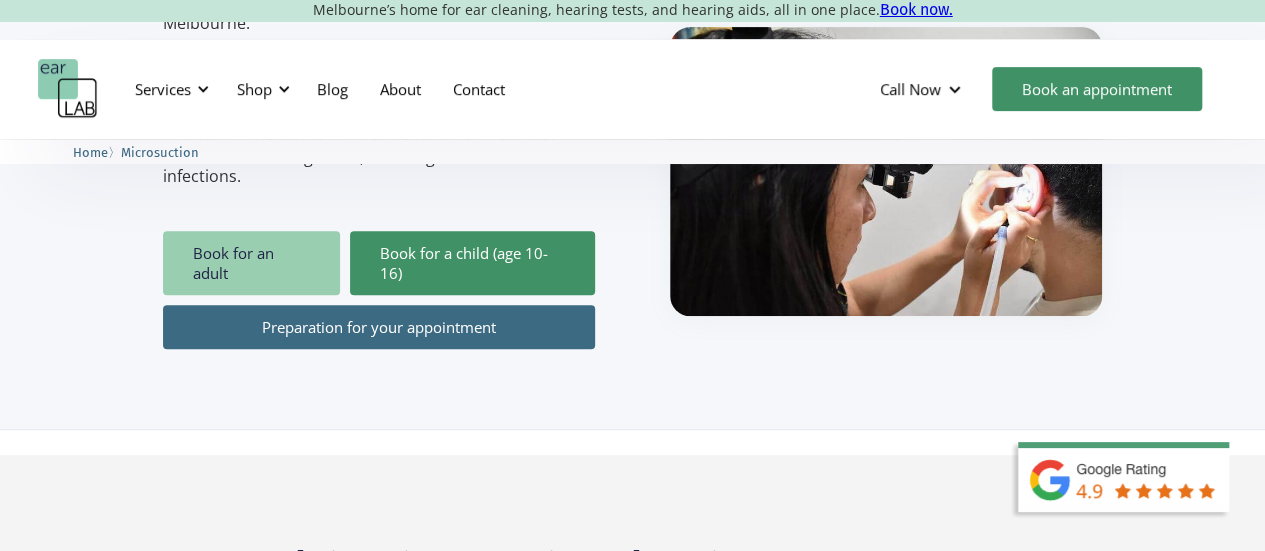 click on "Book for an adult" at bounding box center (251, 263) 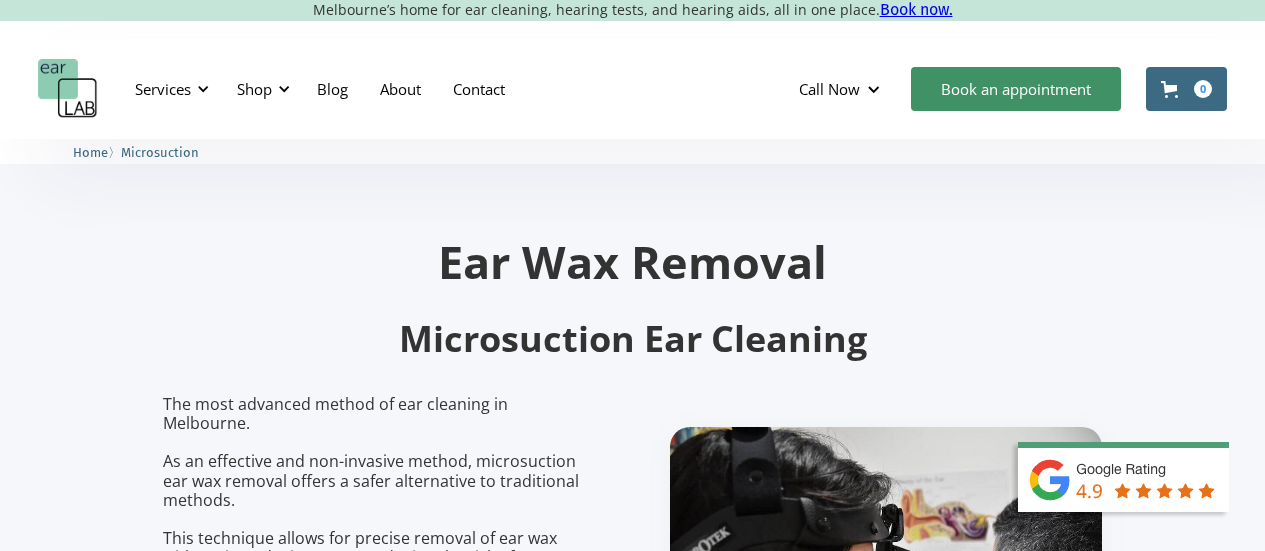 scroll, scrollTop: 402, scrollLeft: 0, axis: vertical 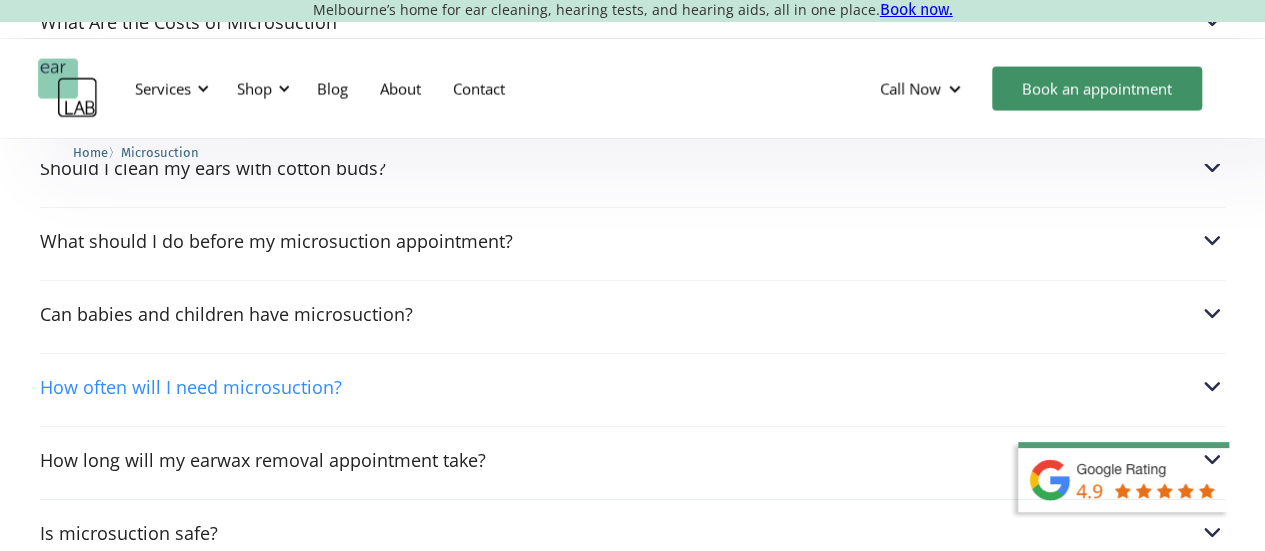 click on "How often will I need microsuction?" at bounding box center [632, 387] 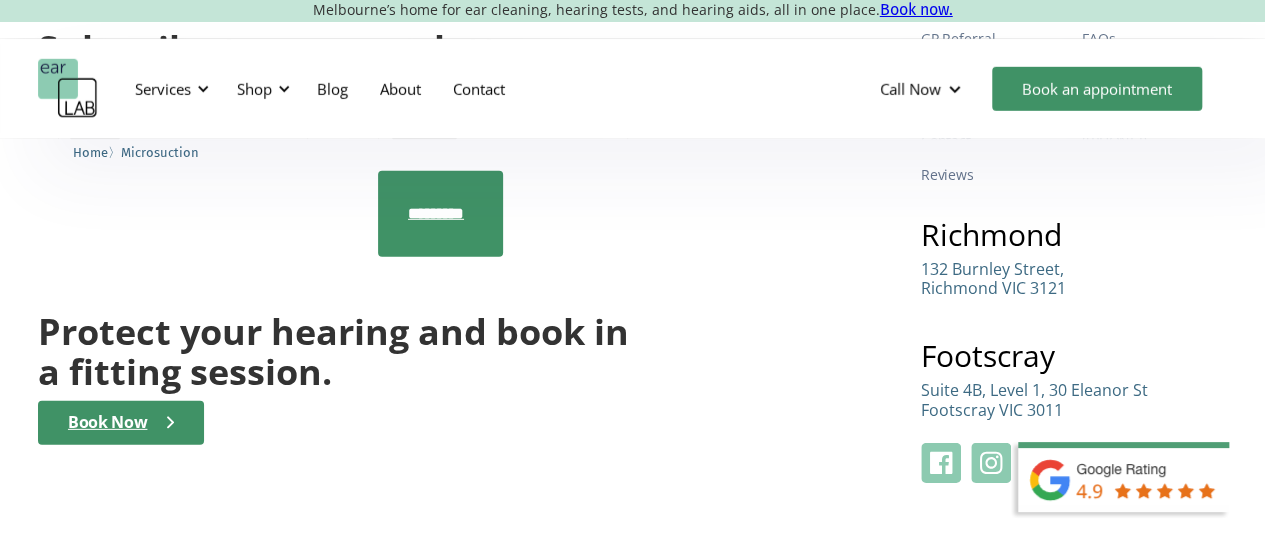 scroll, scrollTop: 6702, scrollLeft: 0, axis: vertical 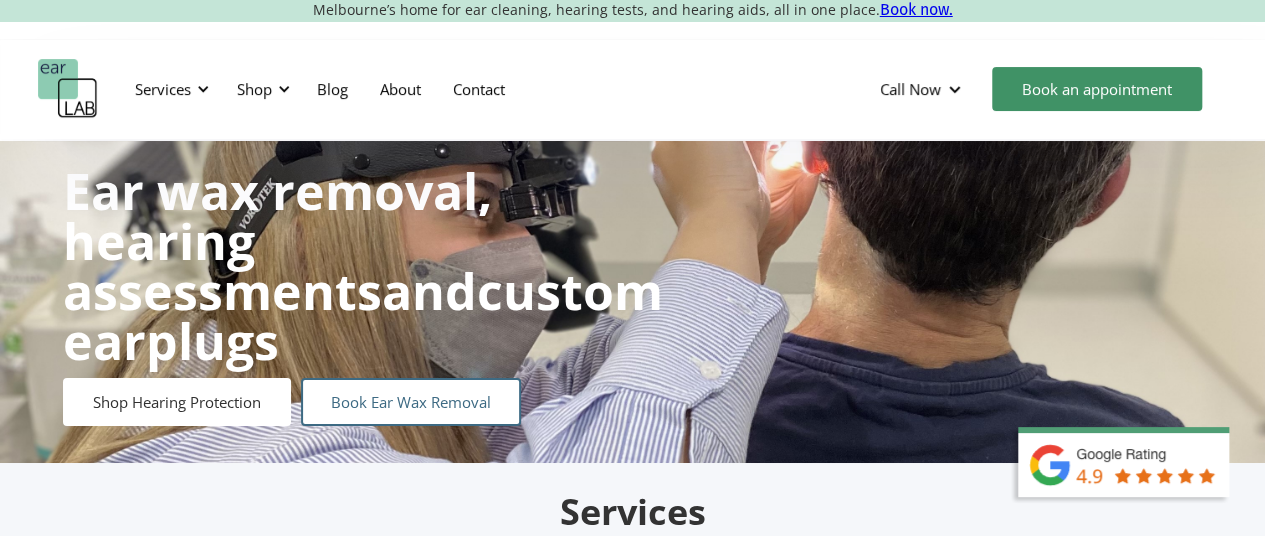 click on "Book Ear Wax Removal" at bounding box center [411, 402] 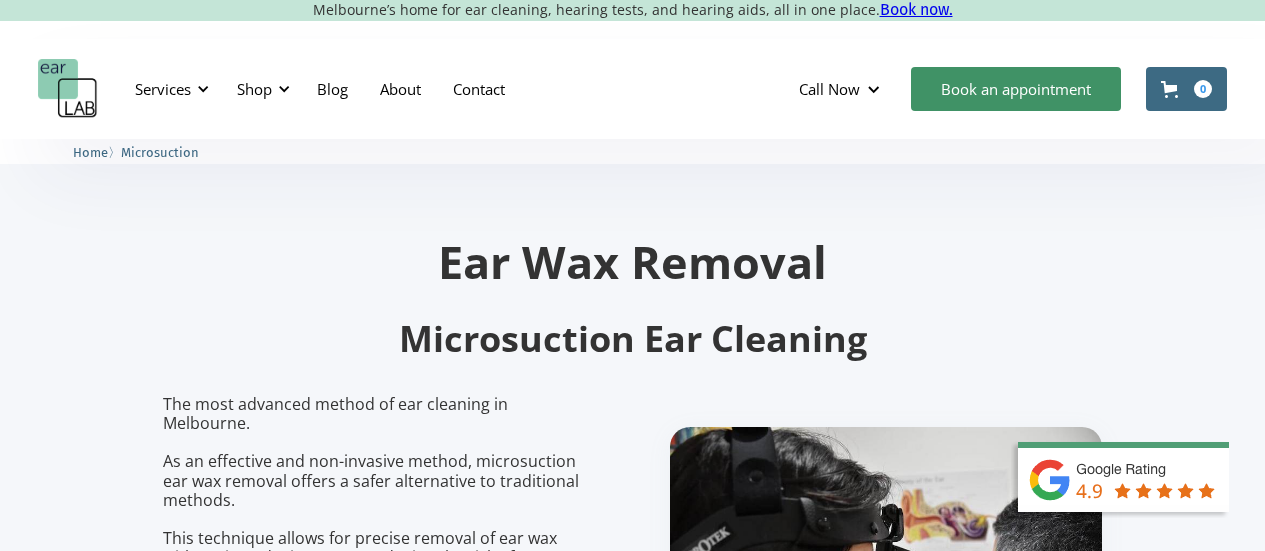 scroll, scrollTop: 0, scrollLeft: 0, axis: both 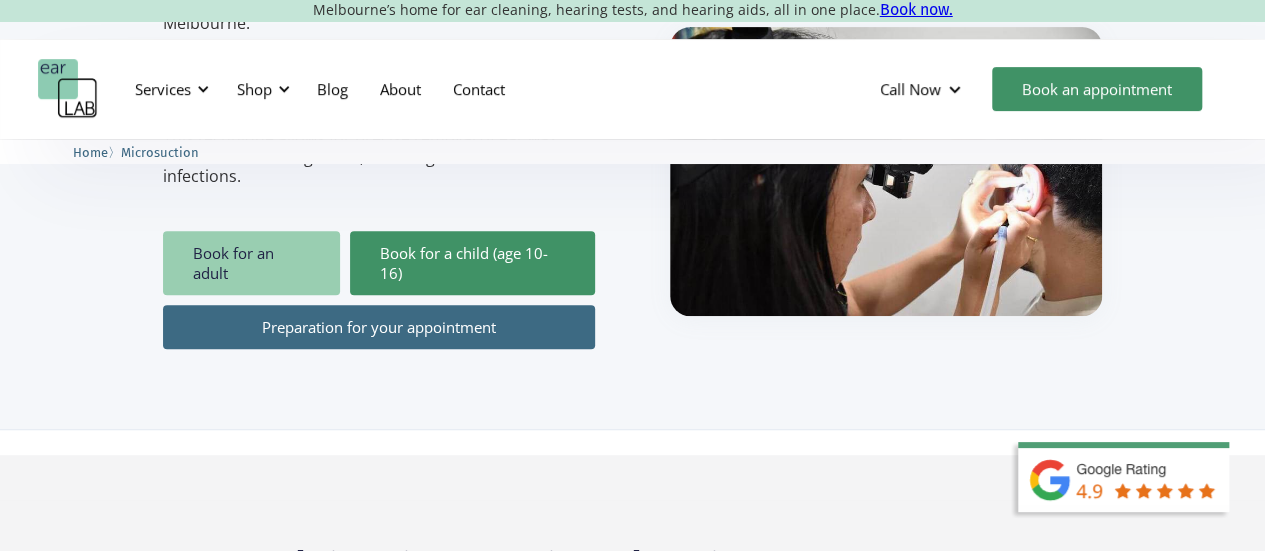 click on "Book for an adult" at bounding box center [251, 263] 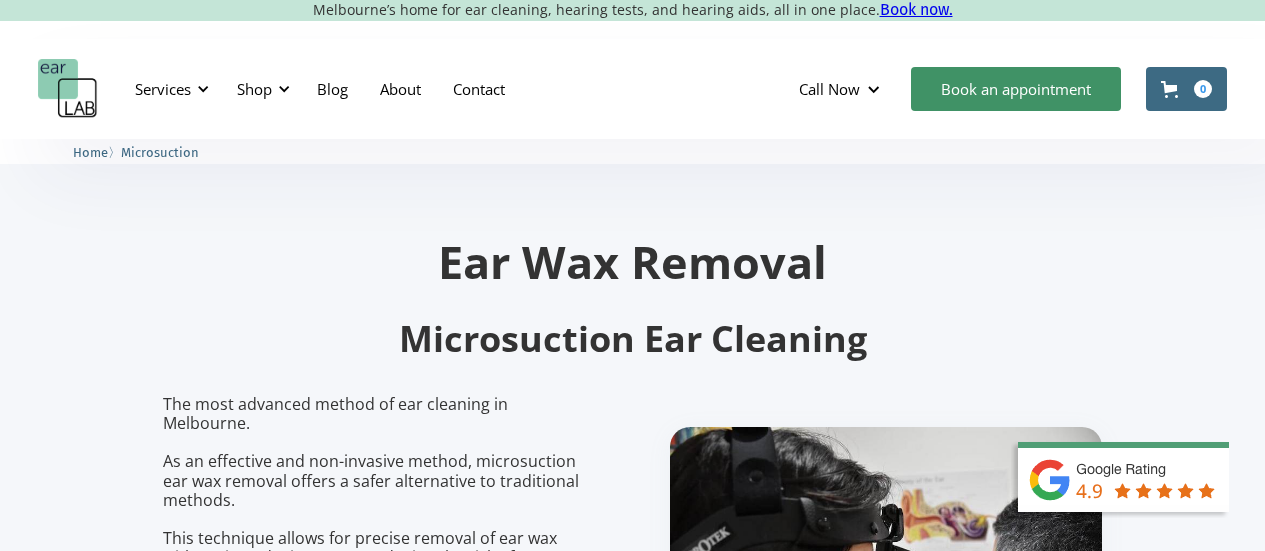scroll, scrollTop: 400, scrollLeft: 0, axis: vertical 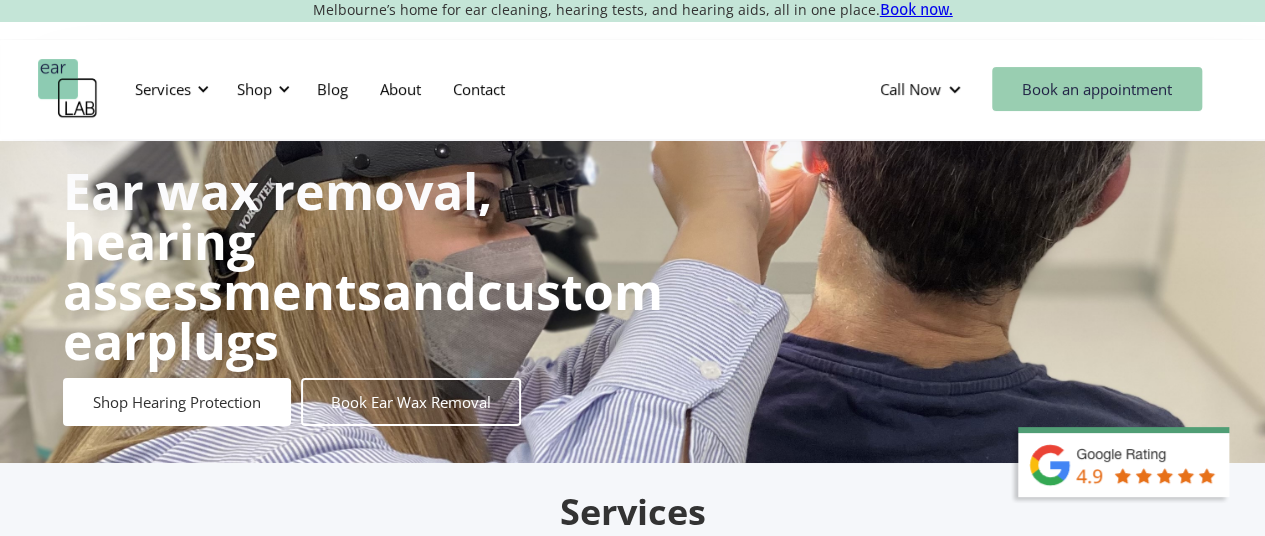click on "Book an appointment" at bounding box center [1097, 89] 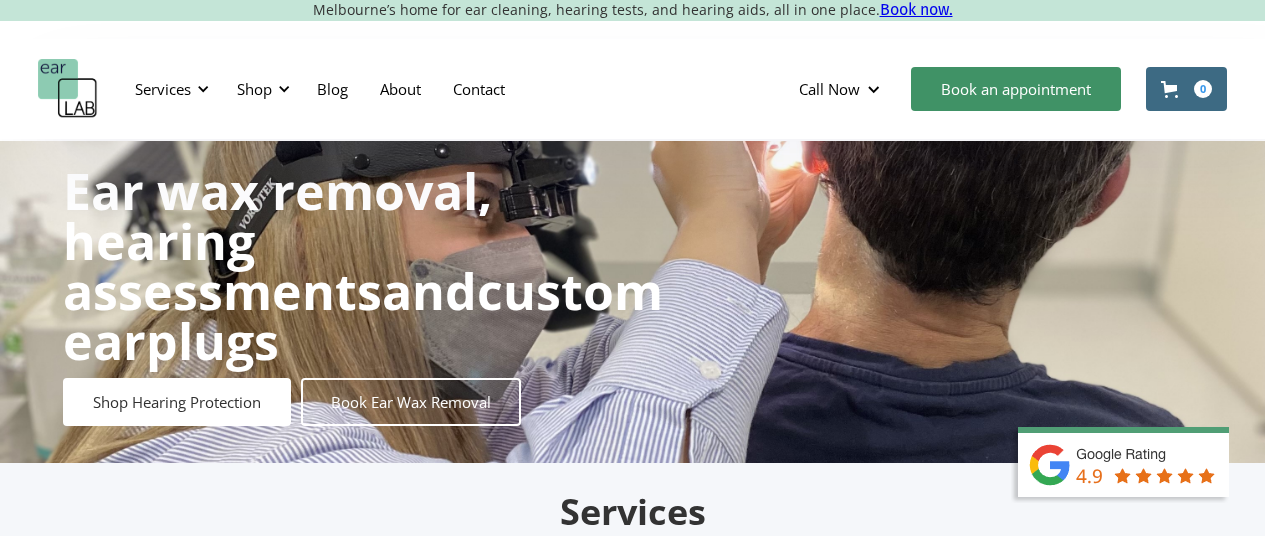 scroll, scrollTop: 0, scrollLeft: 0, axis: both 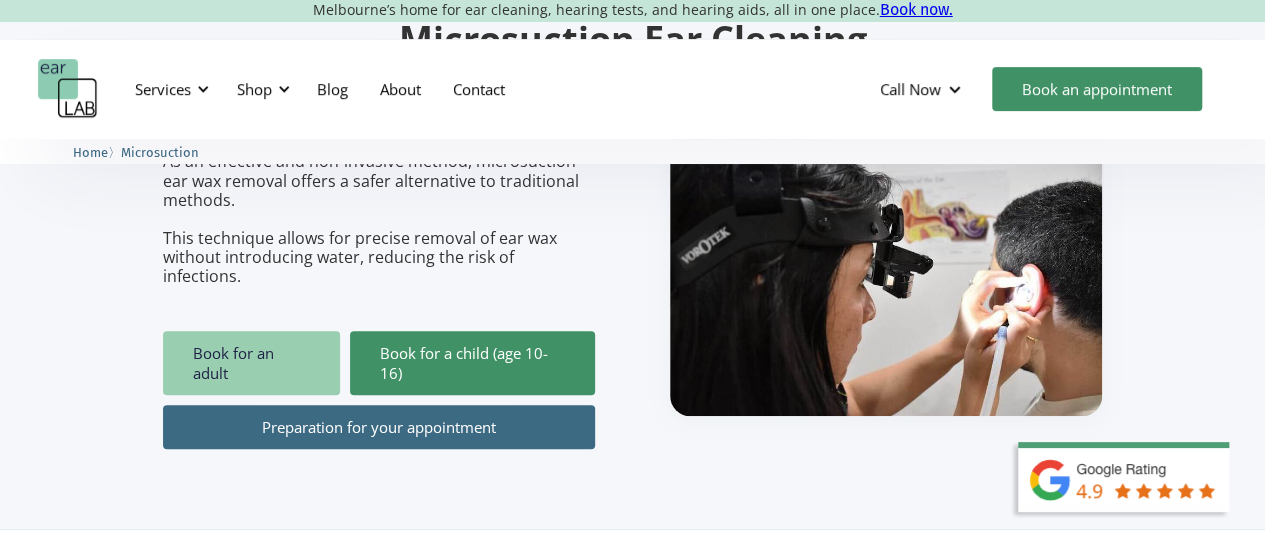 click on "Book for an adult" at bounding box center (251, 363) 